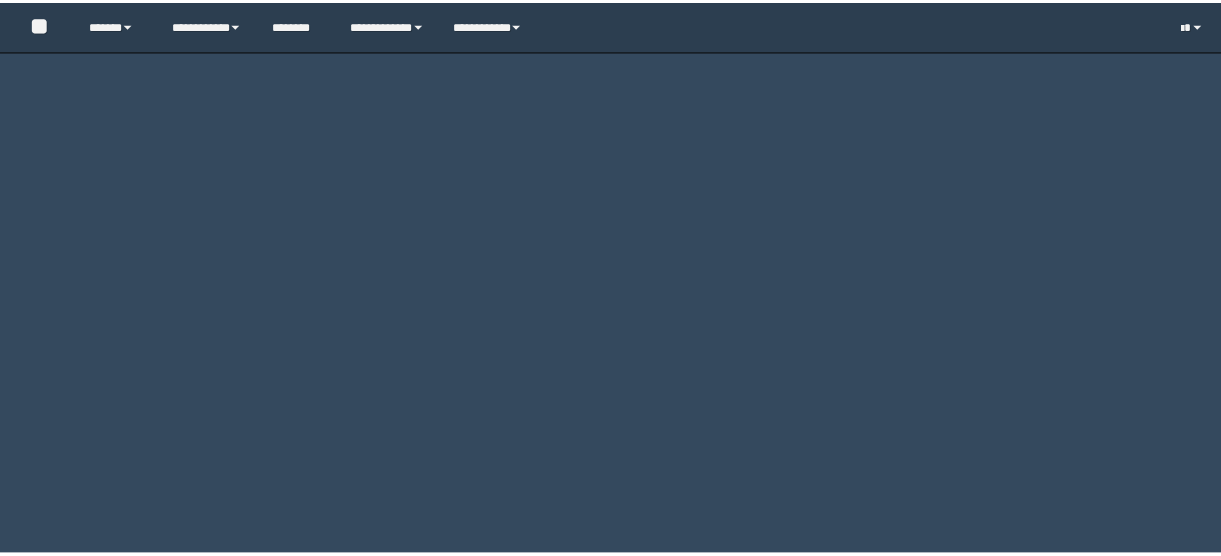 scroll, scrollTop: 0, scrollLeft: 0, axis: both 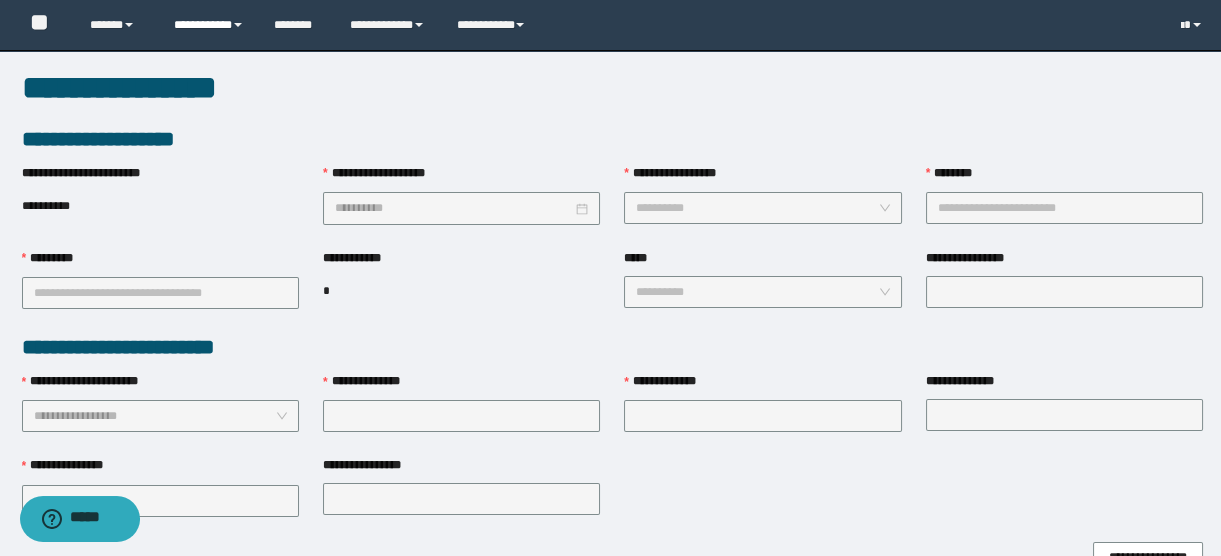 click on "**********" at bounding box center [209, 25] 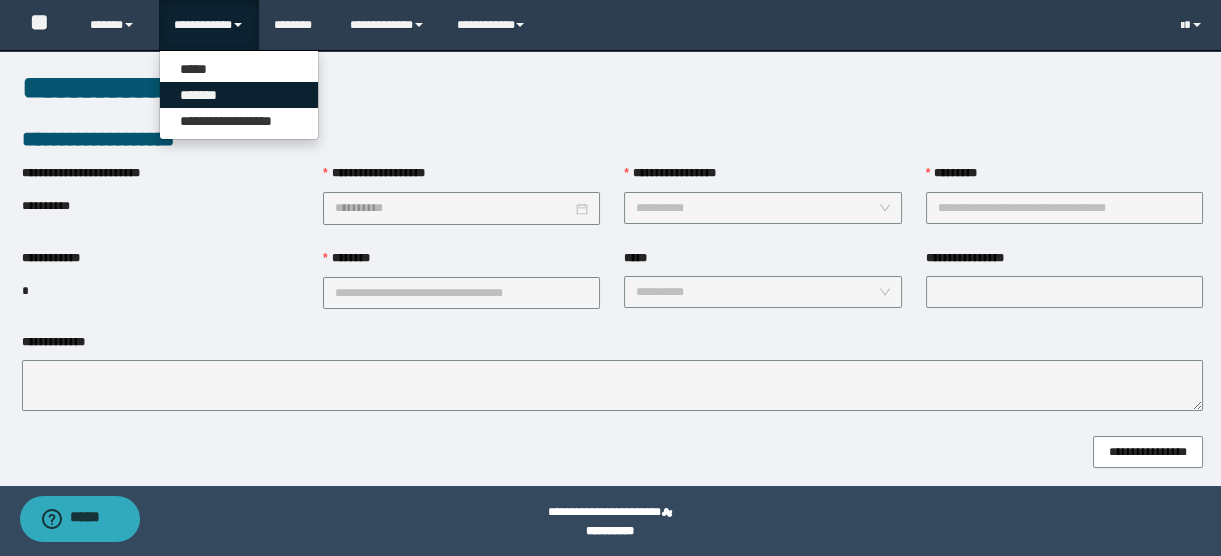 click on "*******" at bounding box center (239, 95) 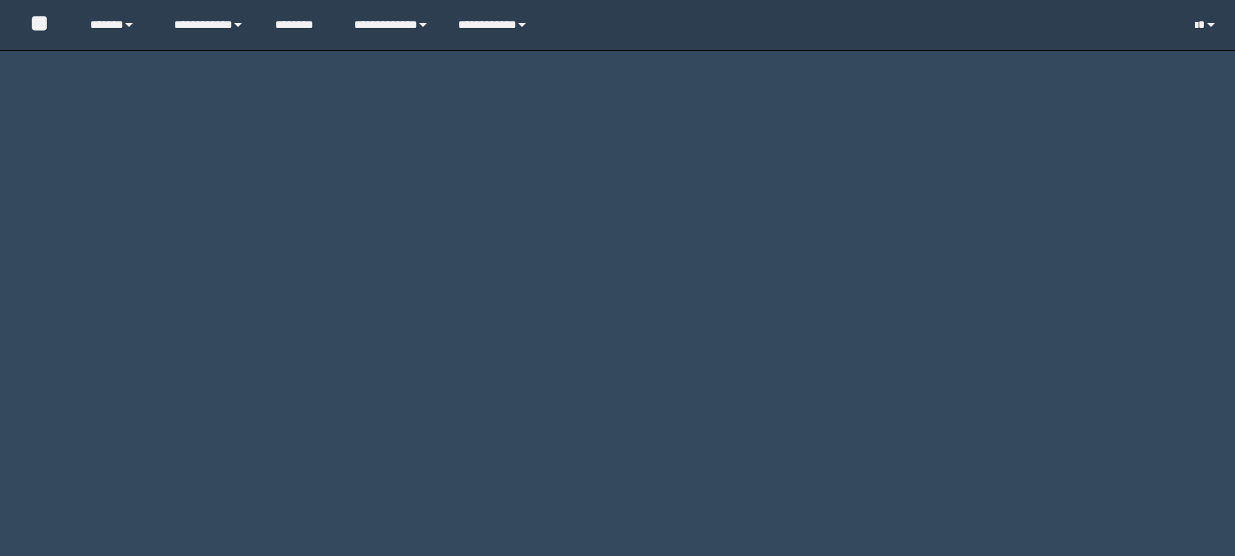 scroll, scrollTop: 0, scrollLeft: 0, axis: both 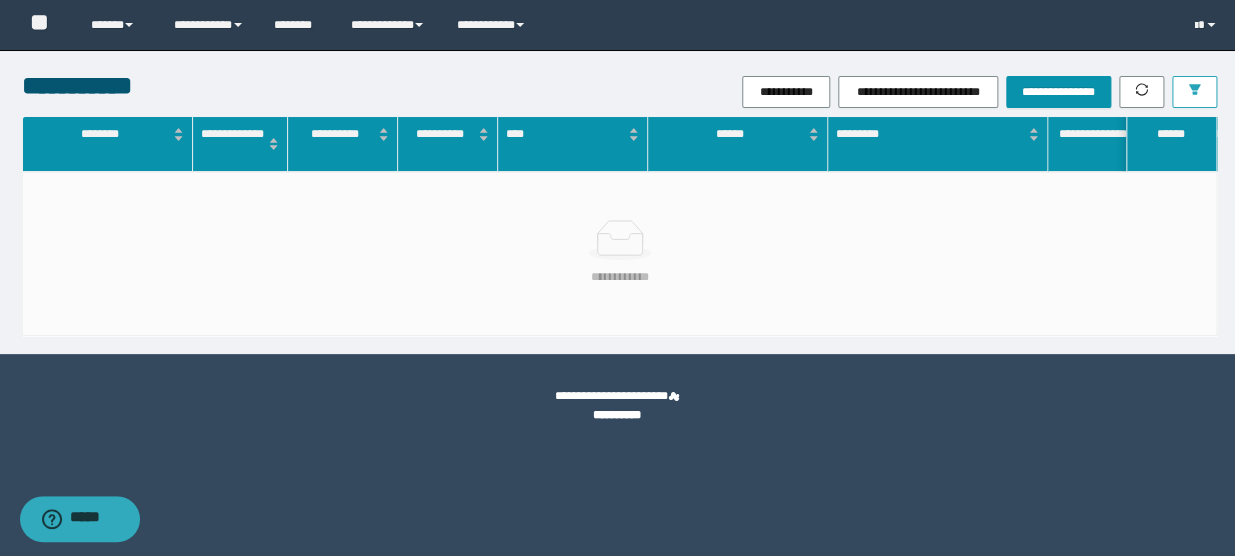 click 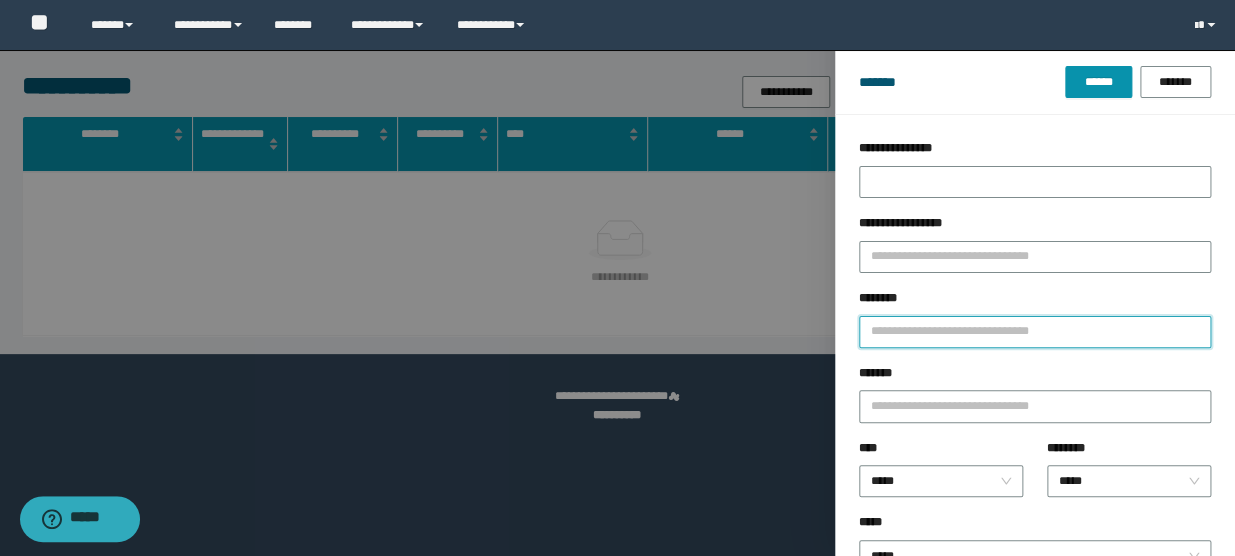 click on "********" at bounding box center (1035, 332) 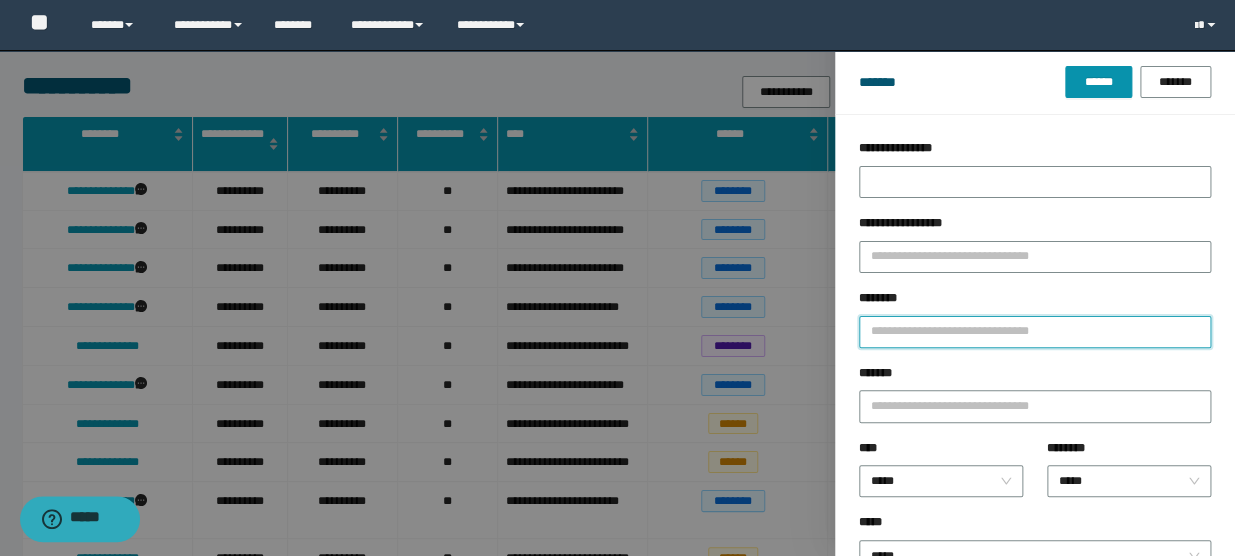 type on "*" 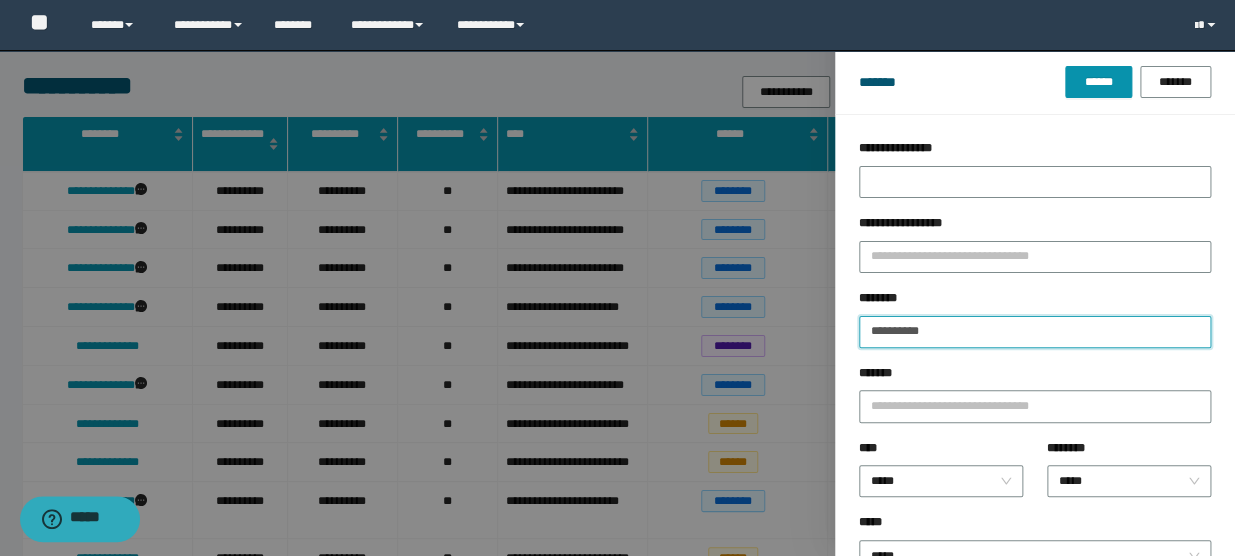 type on "**********" 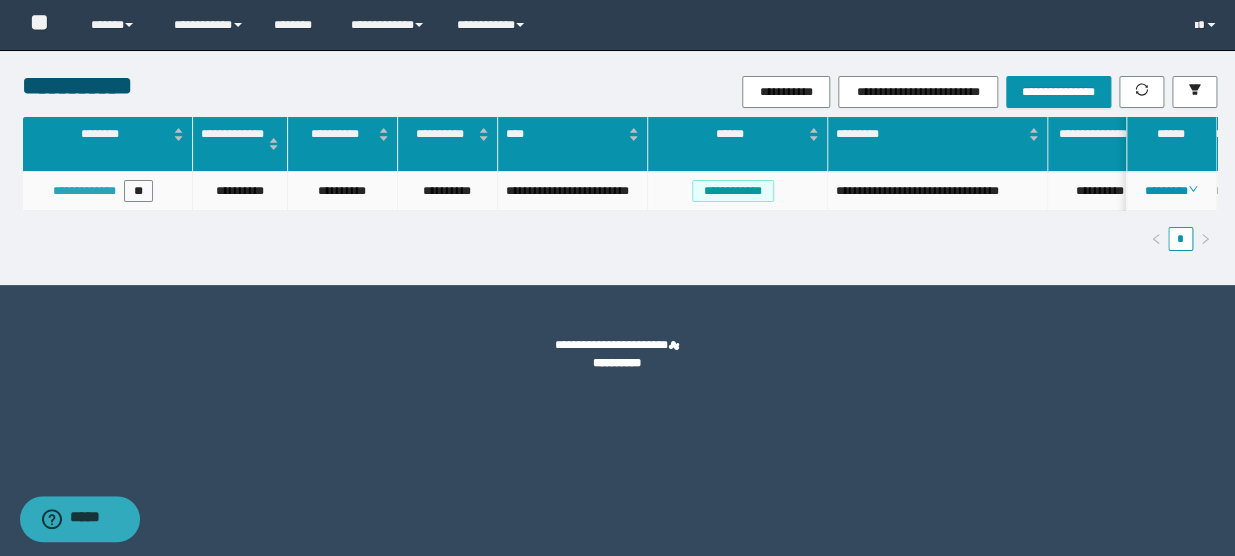 click on "**********" at bounding box center [84, 191] 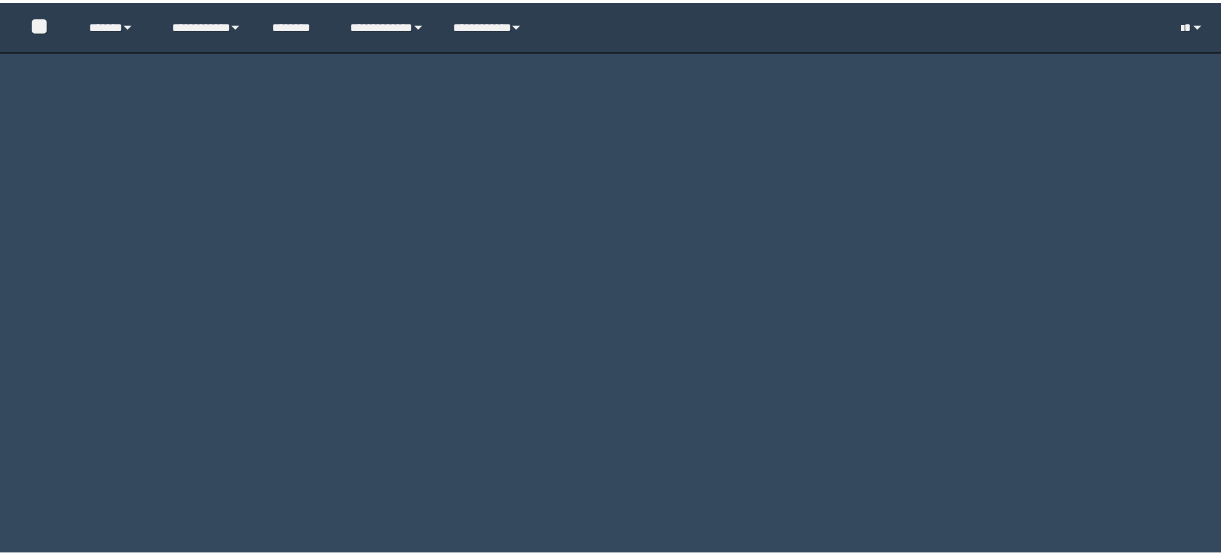 scroll, scrollTop: 0, scrollLeft: 0, axis: both 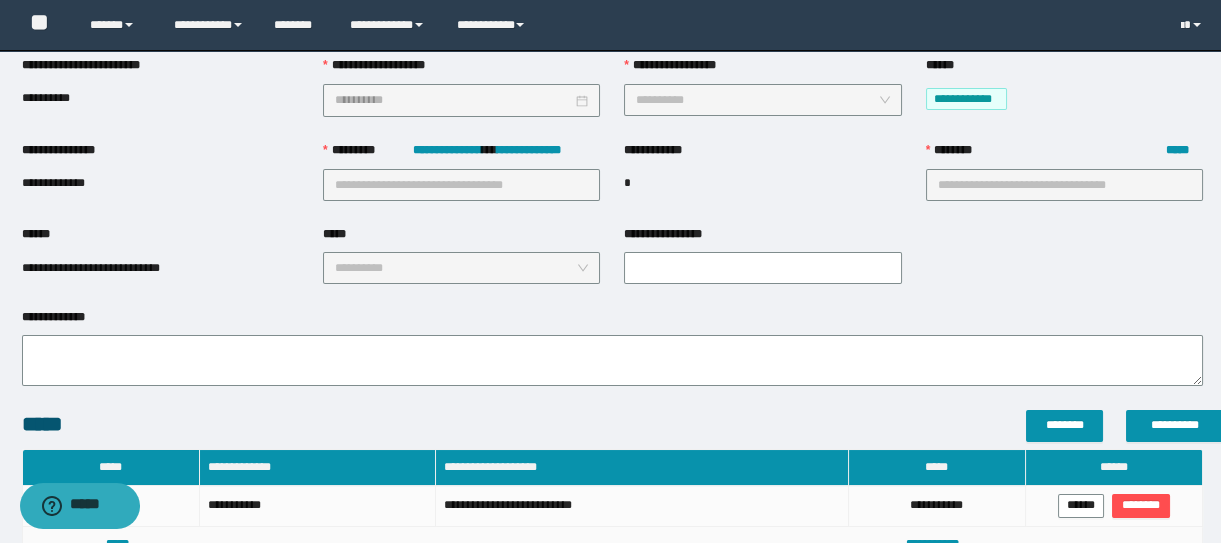 type on "**********" 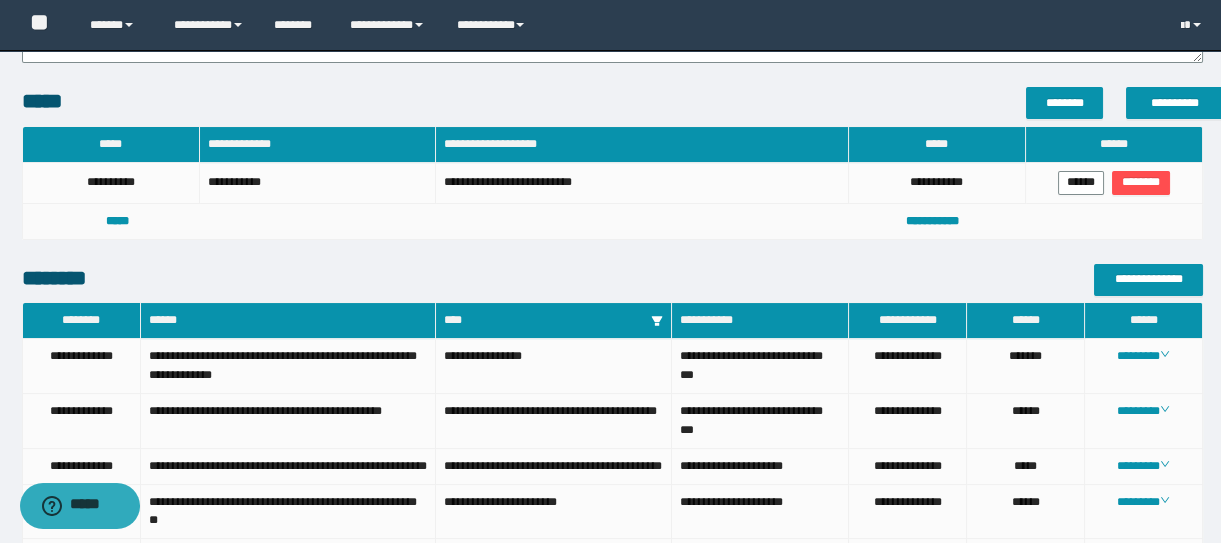 scroll, scrollTop: 823, scrollLeft: 0, axis: vertical 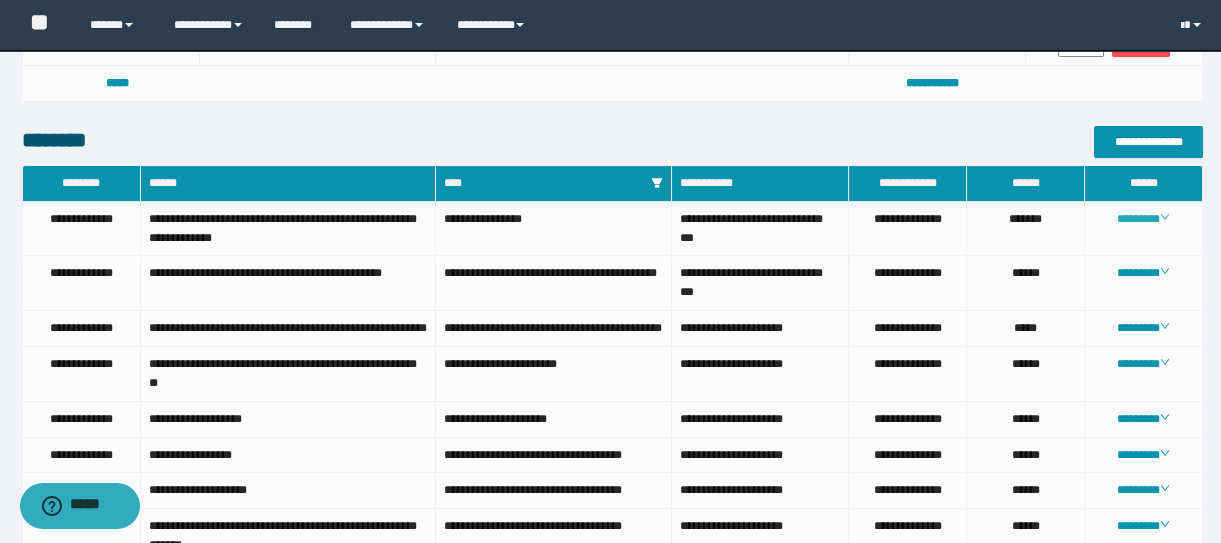 click on "********" at bounding box center [1143, 219] 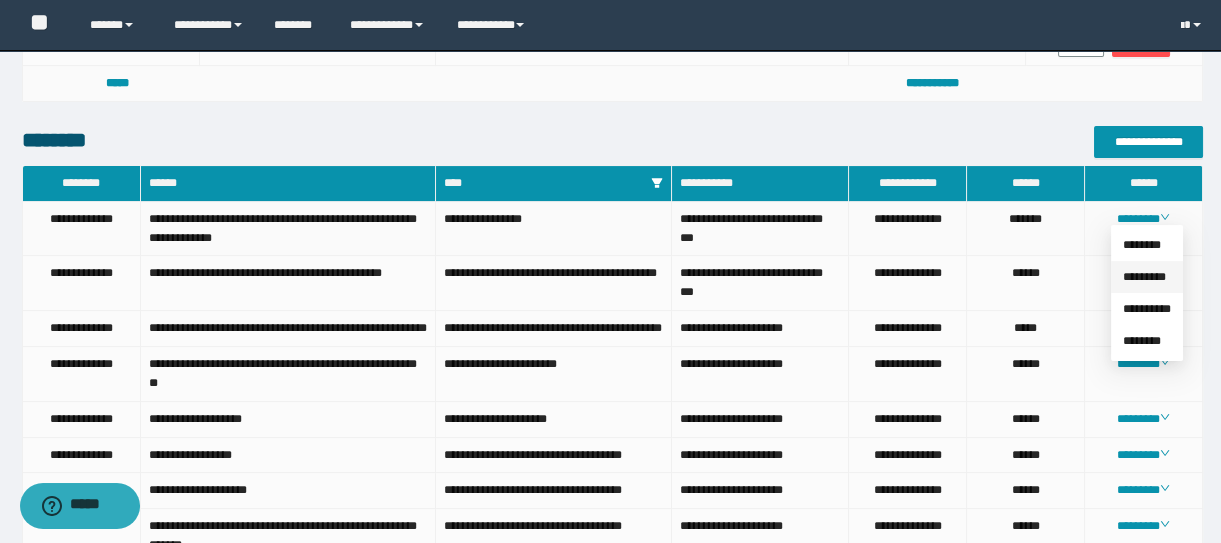 click on "*********" at bounding box center [1144, 277] 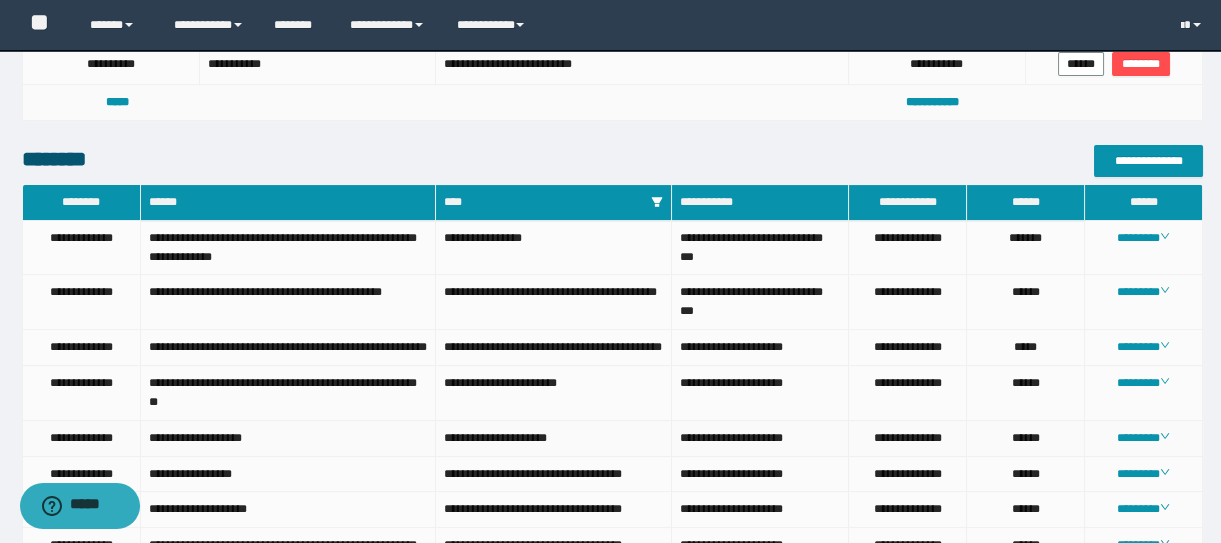 scroll, scrollTop: 823, scrollLeft: 0, axis: vertical 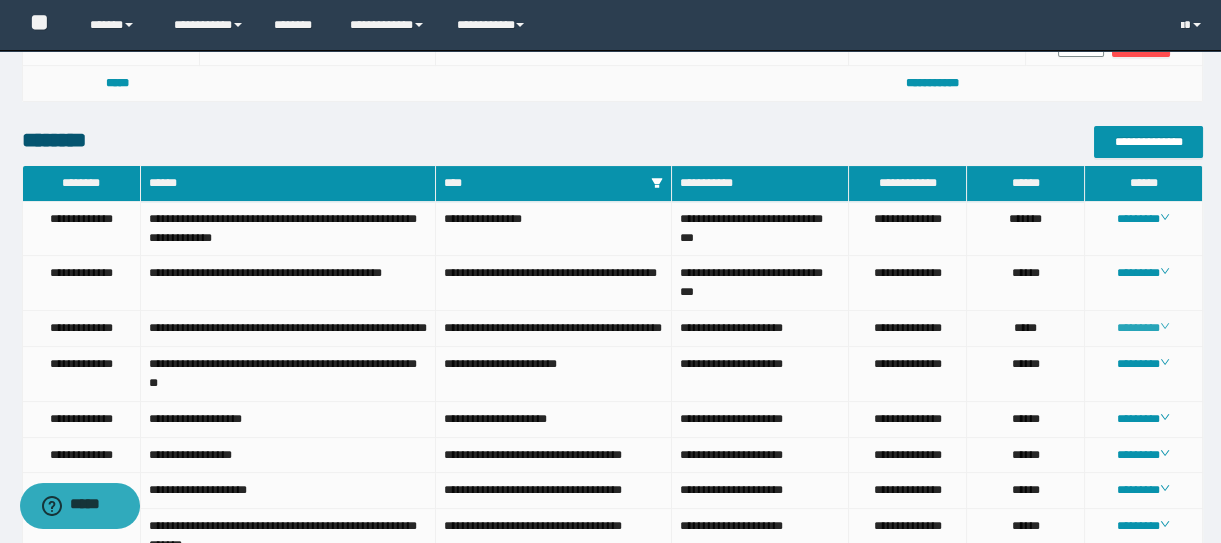 click on "********" at bounding box center [1143, 328] 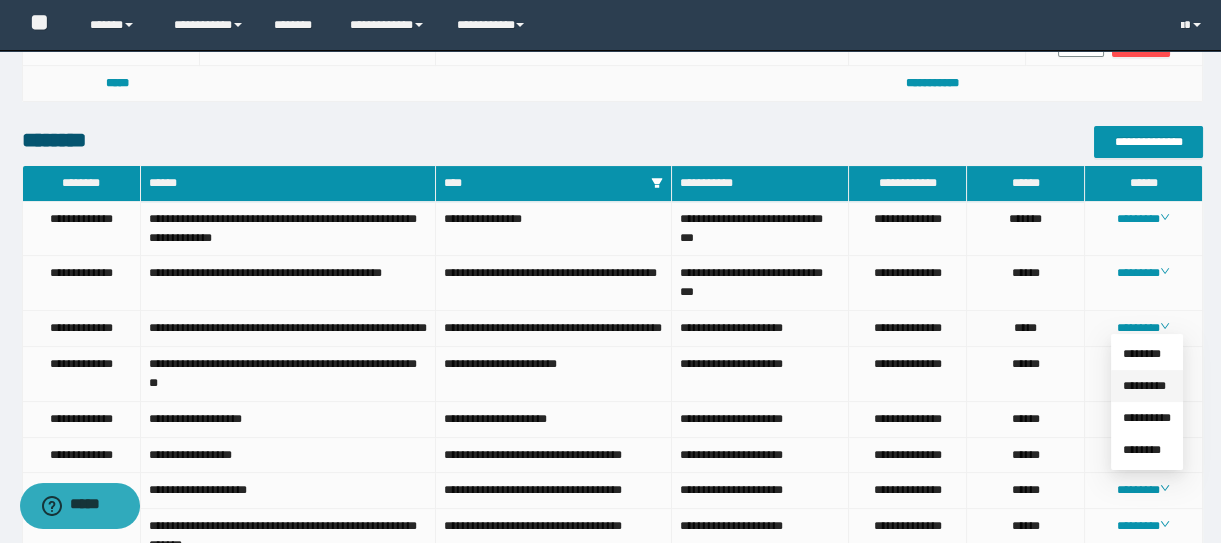 click on "*********" at bounding box center [1144, 386] 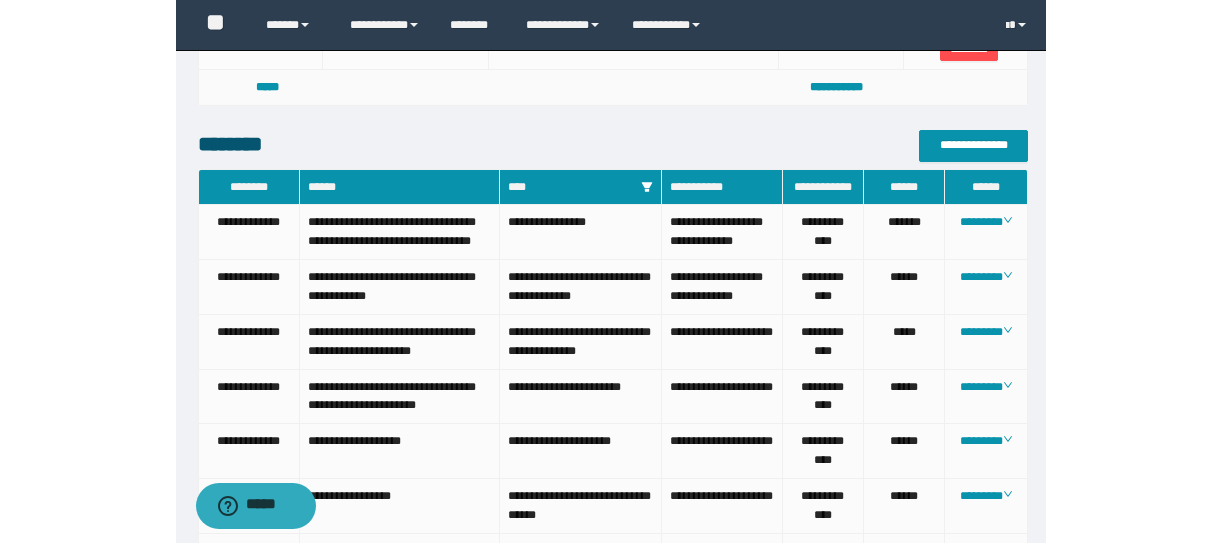 scroll, scrollTop: 823, scrollLeft: 0, axis: vertical 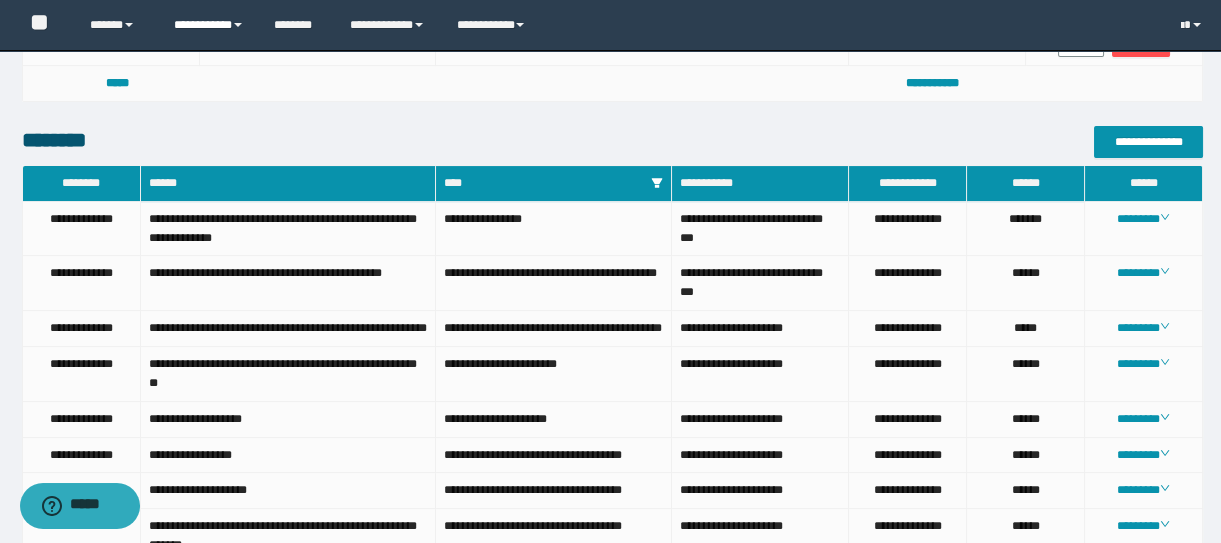 click on "**********" at bounding box center [209, 25] 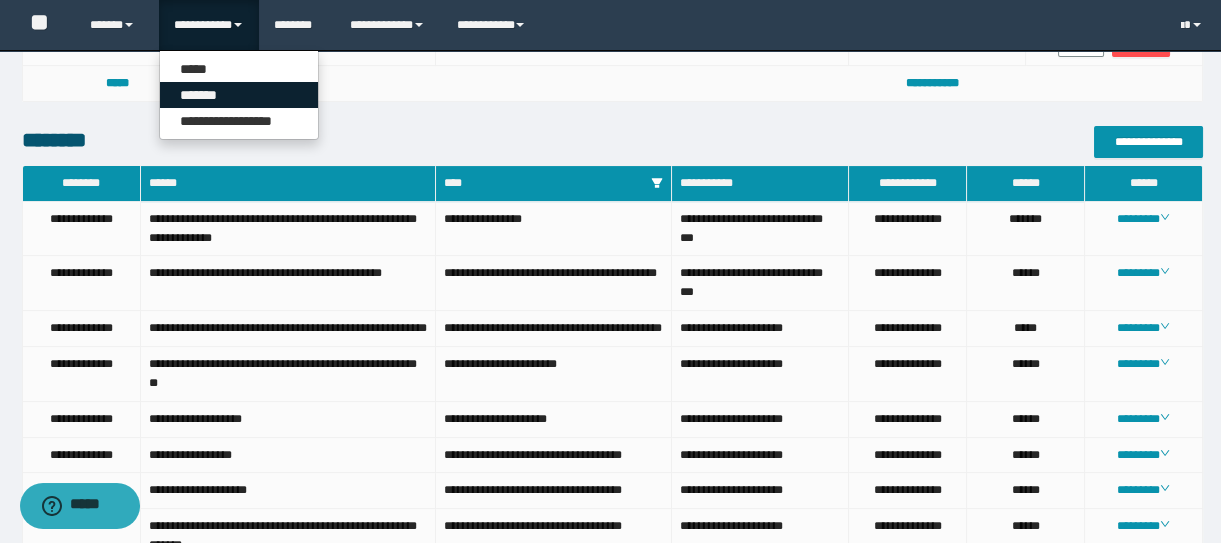 click on "*******" at bounding box center [239, 95] 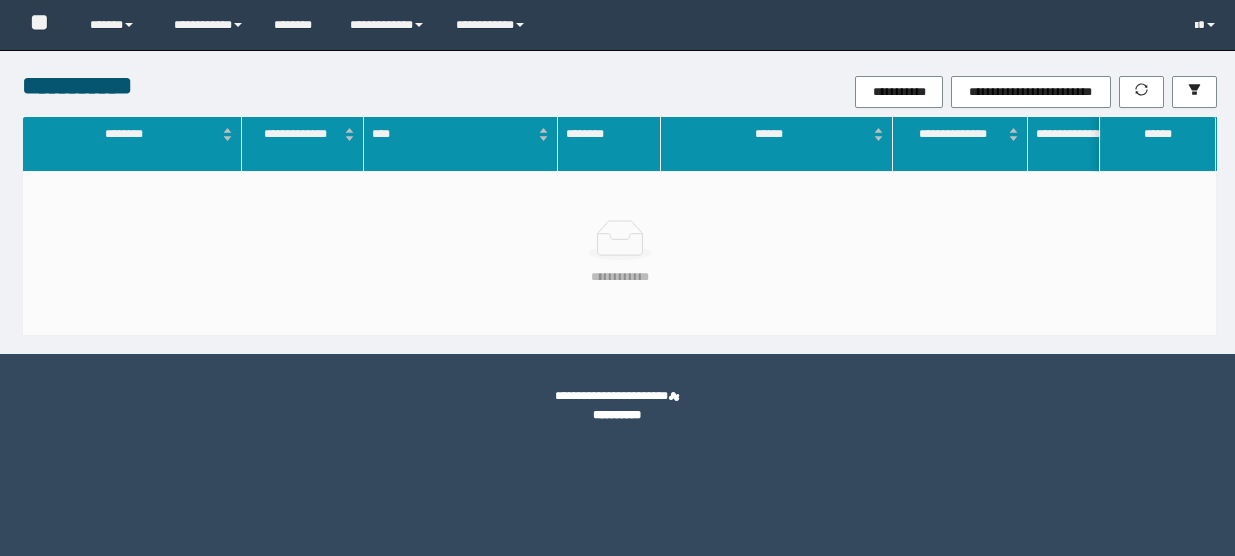 scroll, scrollTop: 0, scrollLeft: 0, axis: both 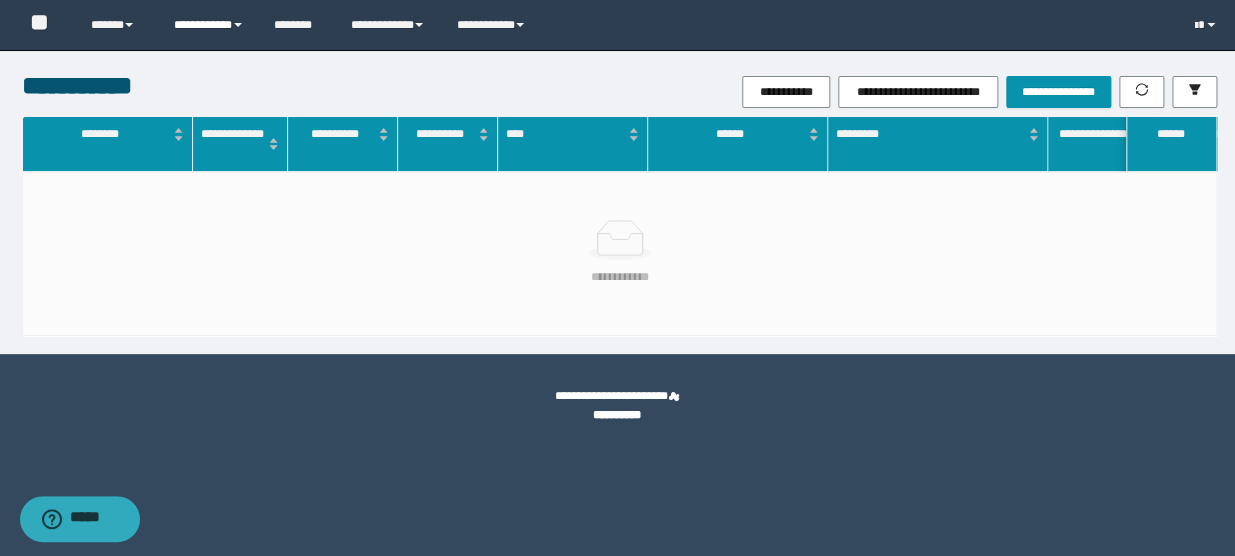 click on "**********" at bounding box center (209, 25) 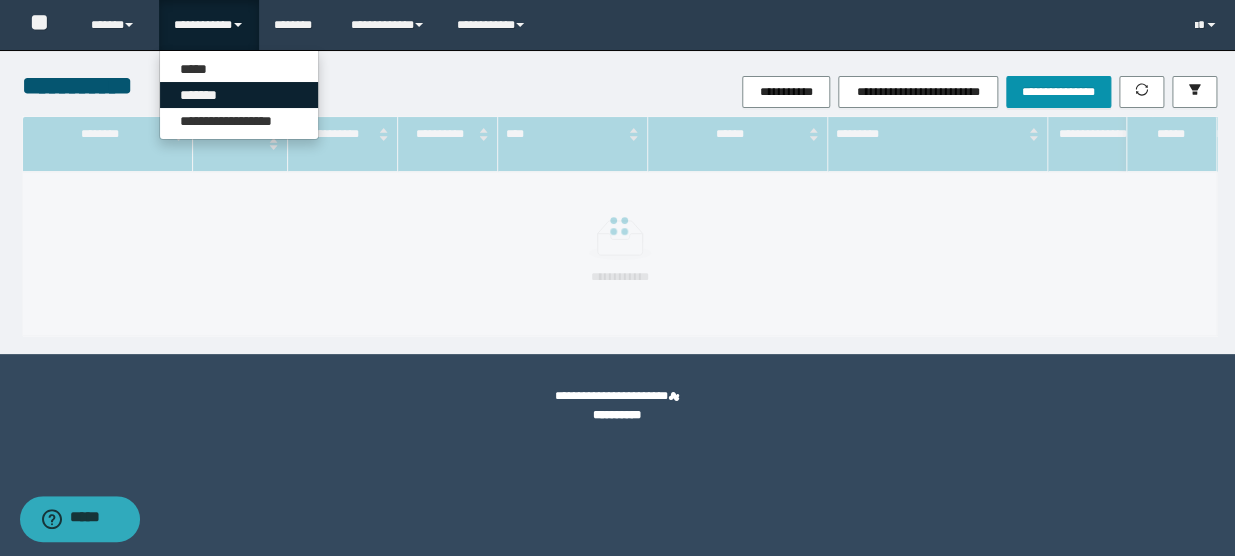 click on "*******" at bounding box center [239, 95] 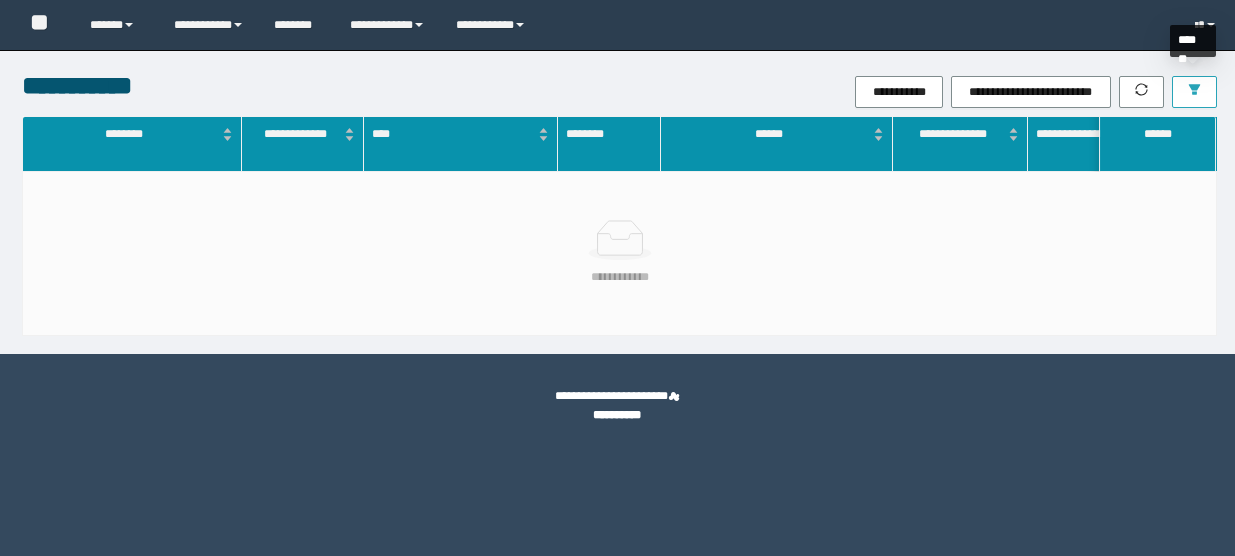 scroll, scrollTop: 0, scrollLeft: 0, axis: both 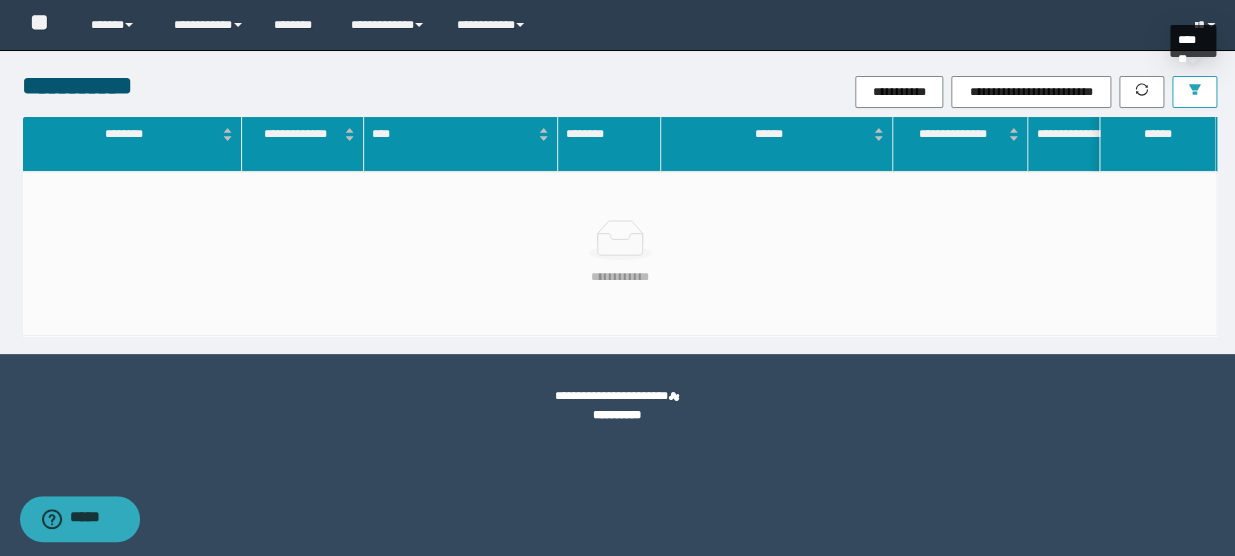 click 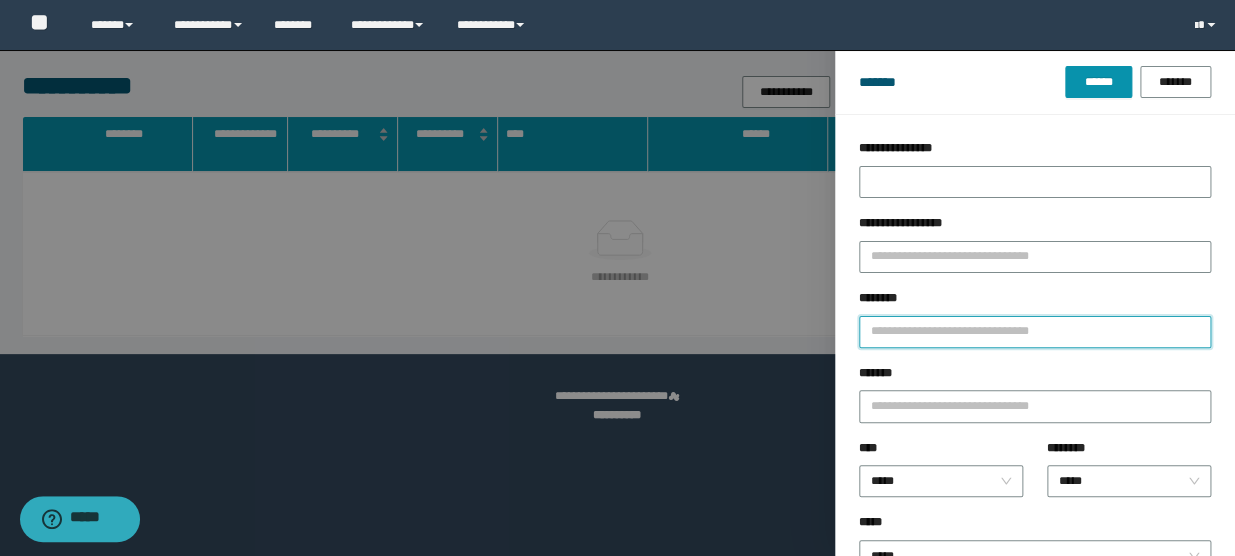 click on "********" at bounding box center (1035, 332) 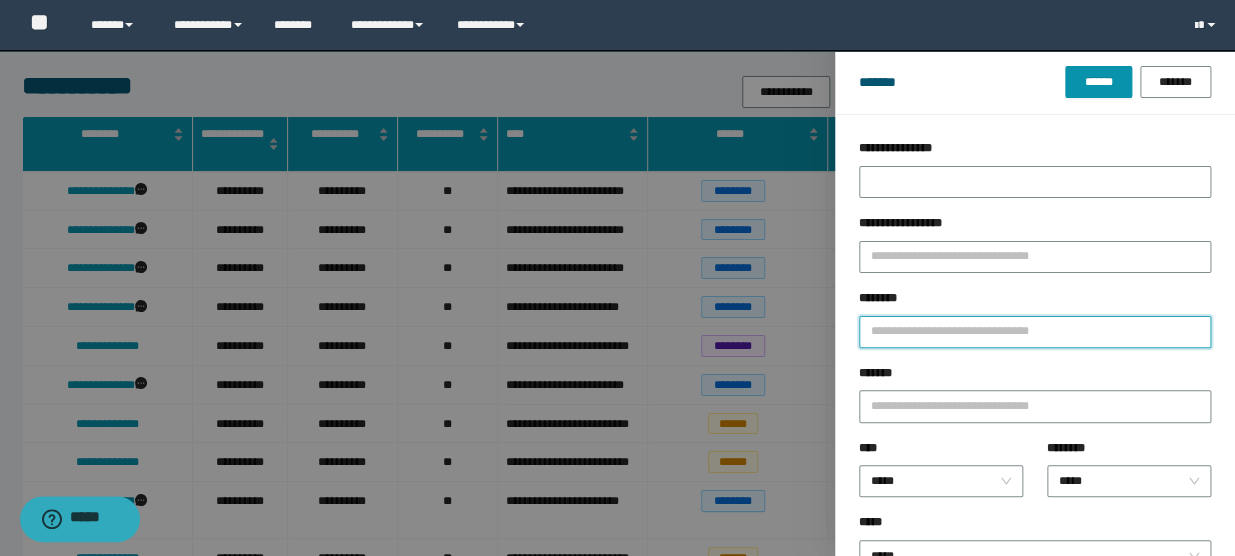 type on "*" 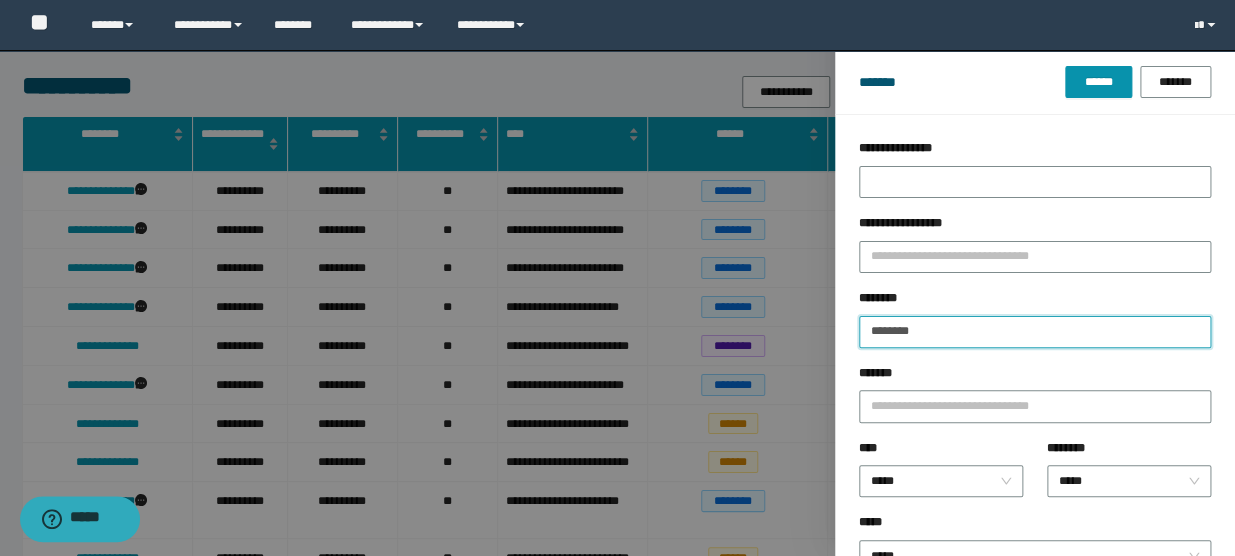 type on "********" 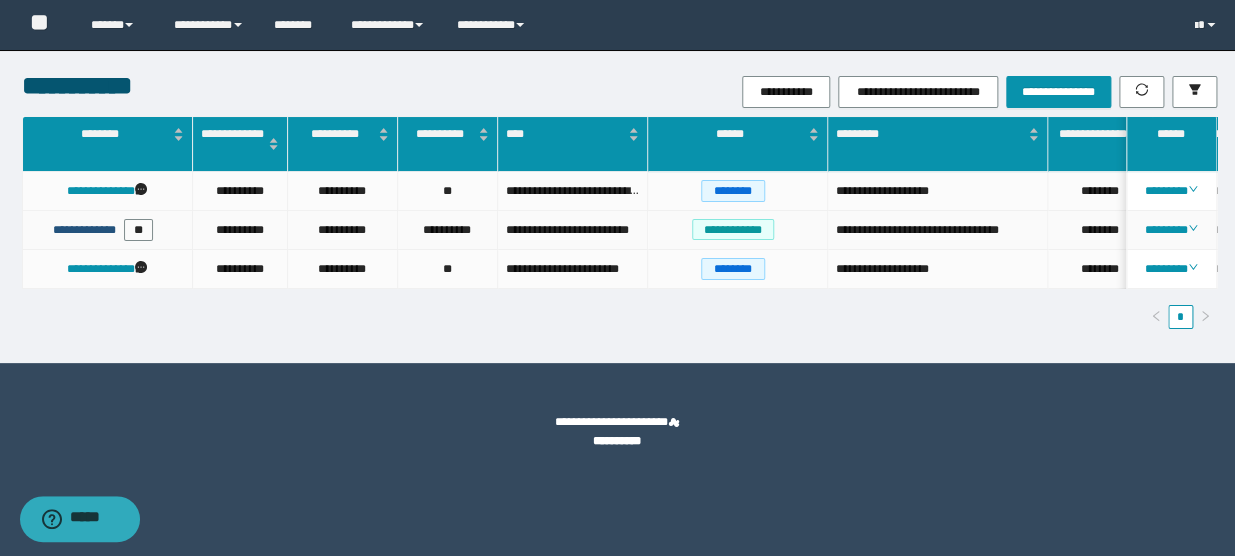 drag, startPoint x: 78, startPoint y: 229, endPoint x: 115, endPoint y: 241, distance: 38.8973 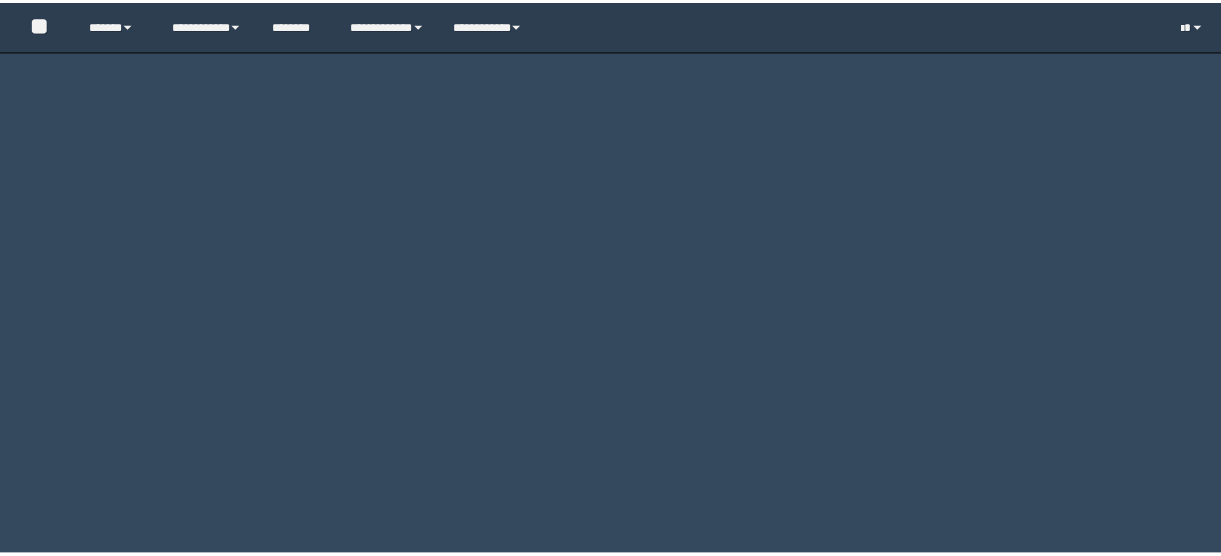 scroll, scrollTop: 0, scrollLeft: 0, axis: both 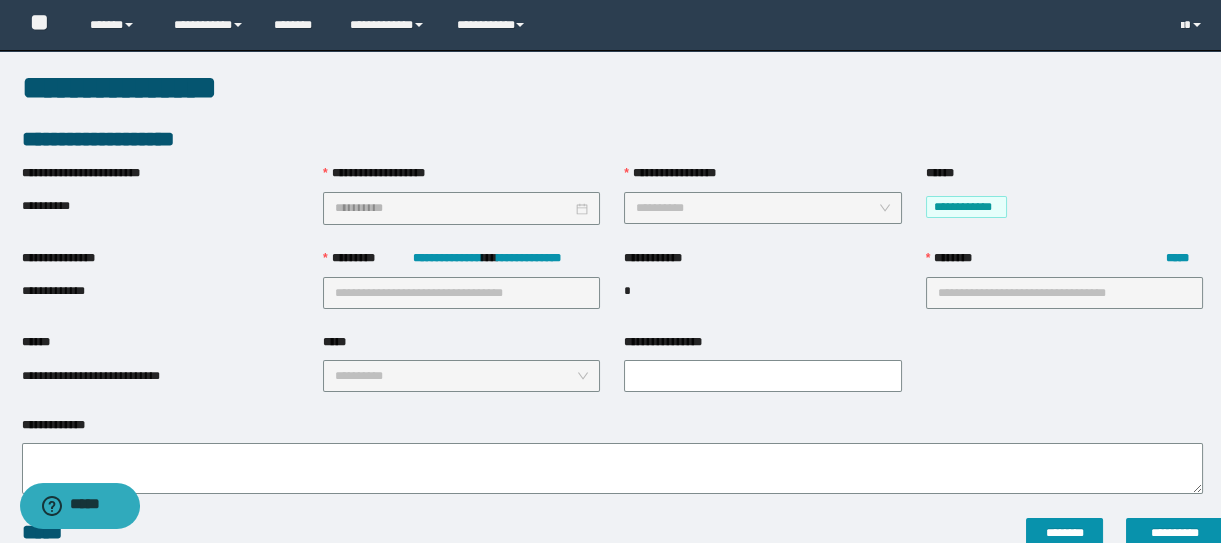 type on "**********" 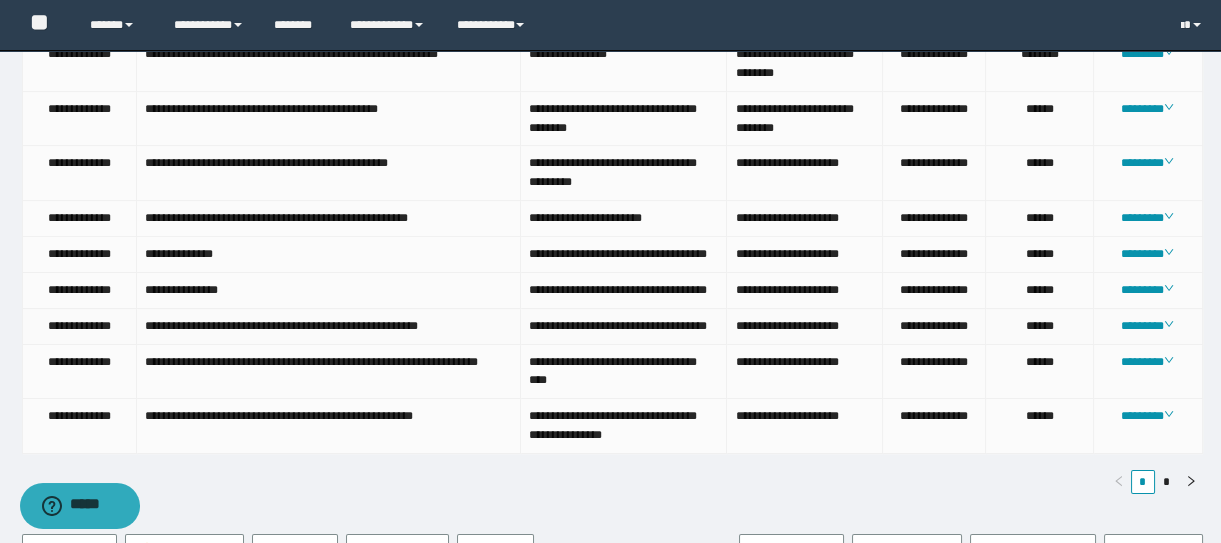 scroll, scrollTop: 1000, scrollLeft: 0, axis: vertical 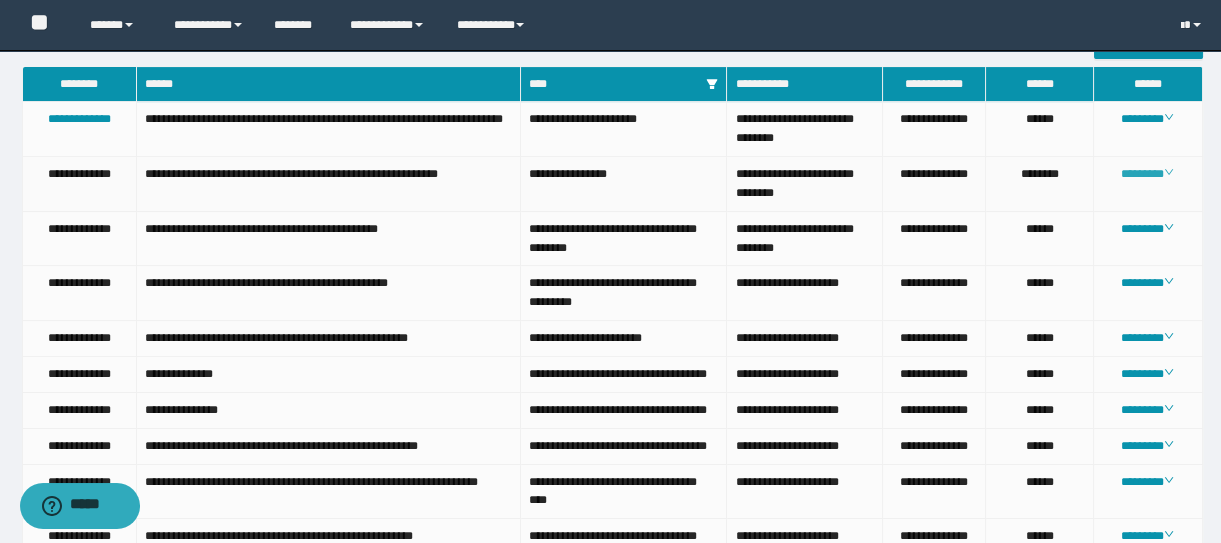 click on "********" at bounding box center (1147, 174) 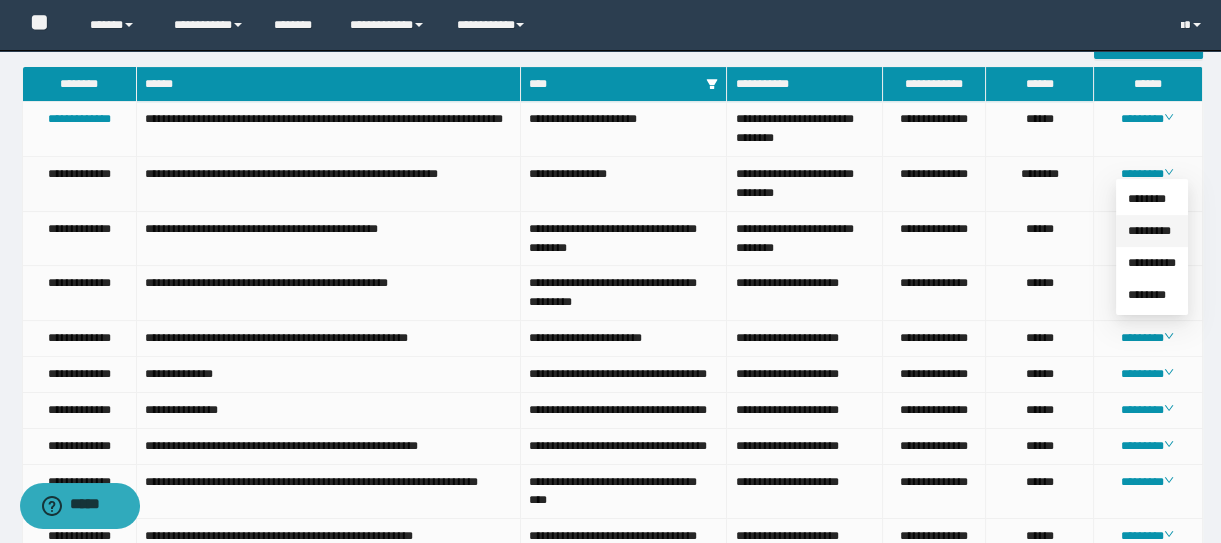 click on "*********" at bounding box center [1149, 231] 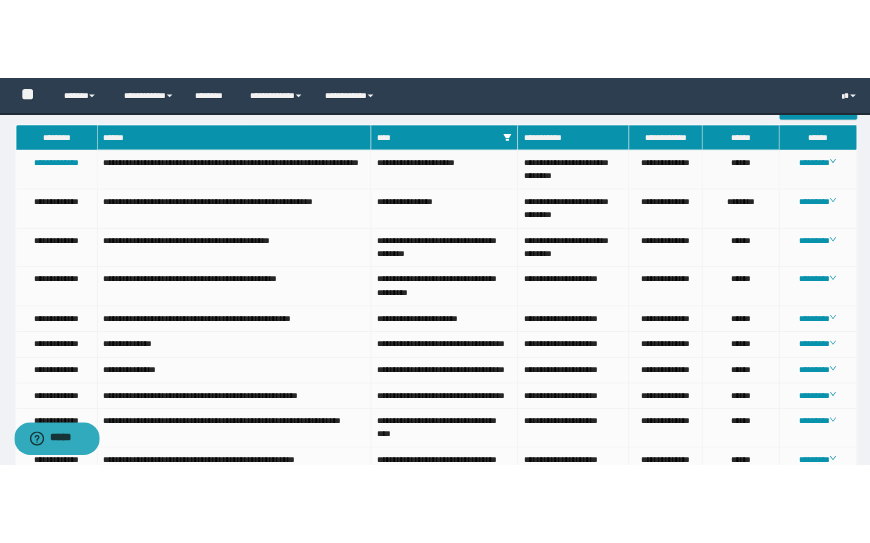 scroll, scrollTop: 1083, scrollLeft: 0, axis: vertical 